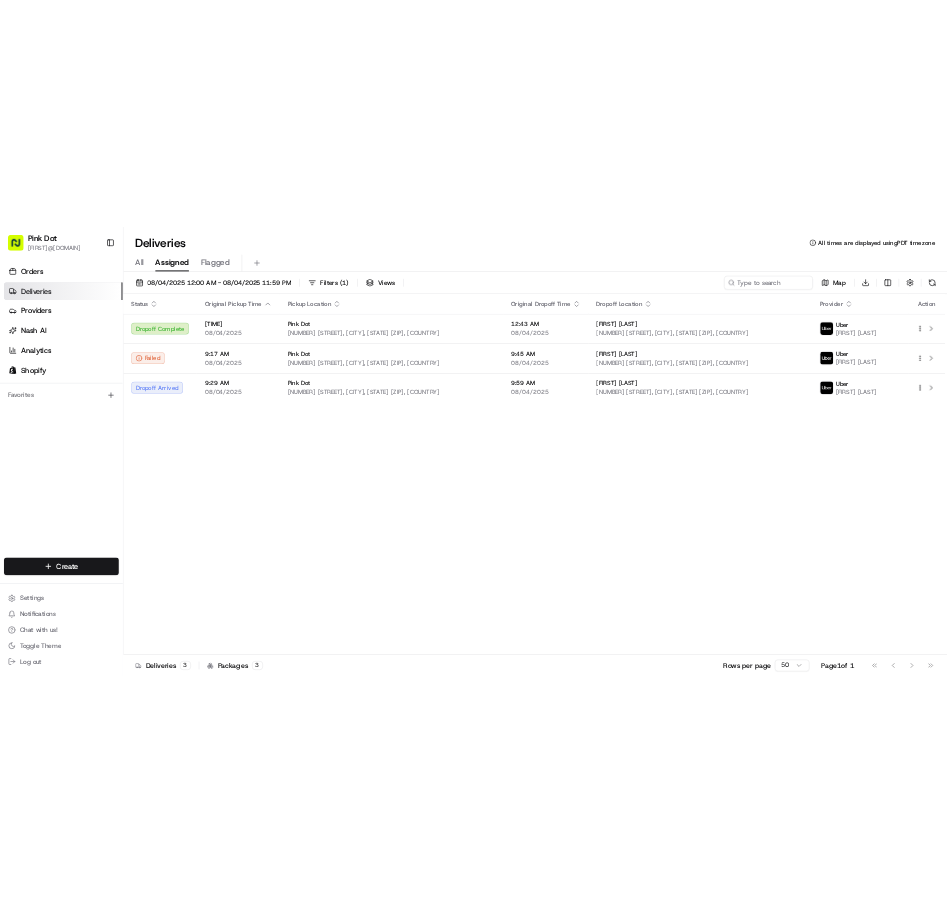 scroll, scrollTop: 0, scrollLeft: 0, axis: both 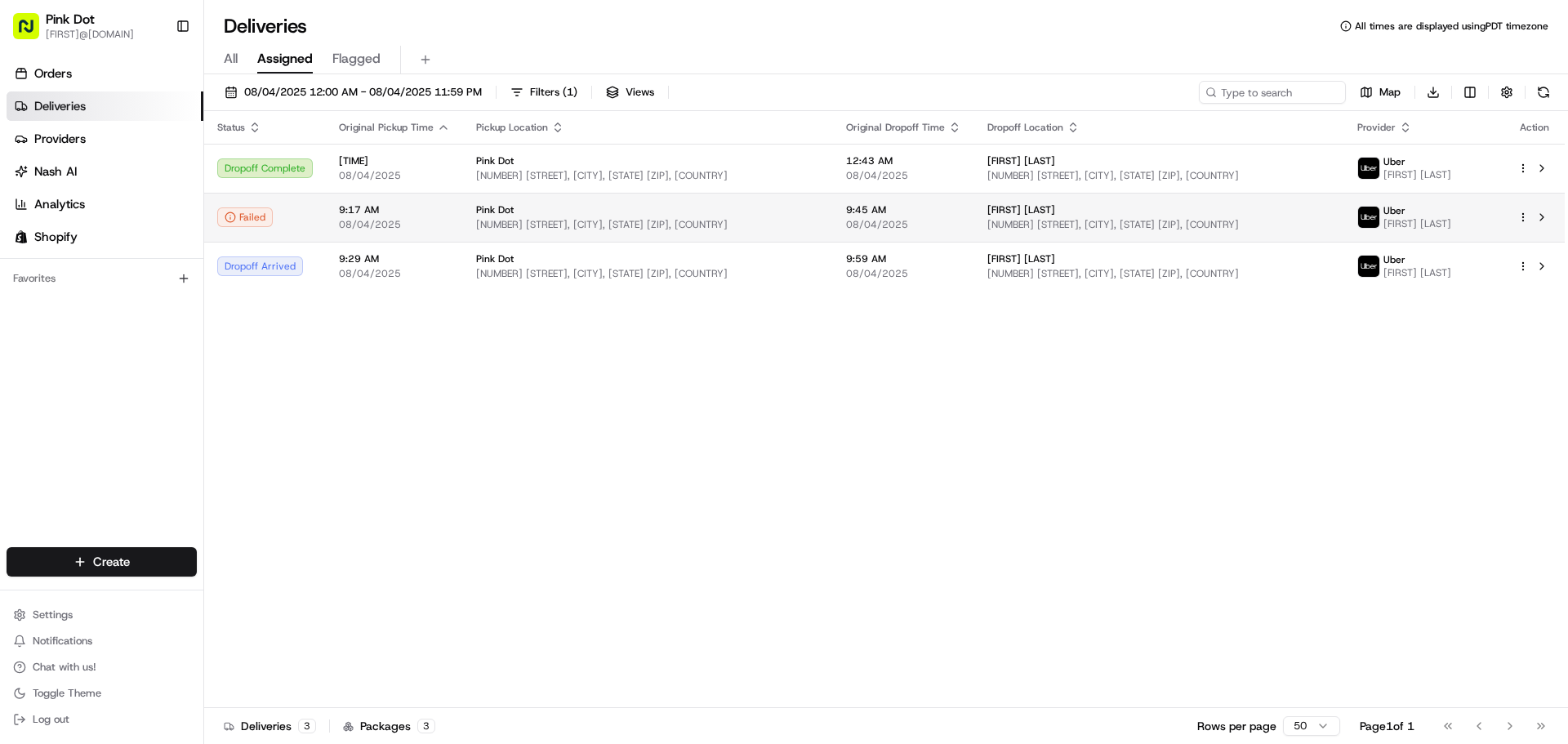 click on "8704 Skyline Dr, Los Angeles, CA 90046, USA" at bounding box center [1159, 225] 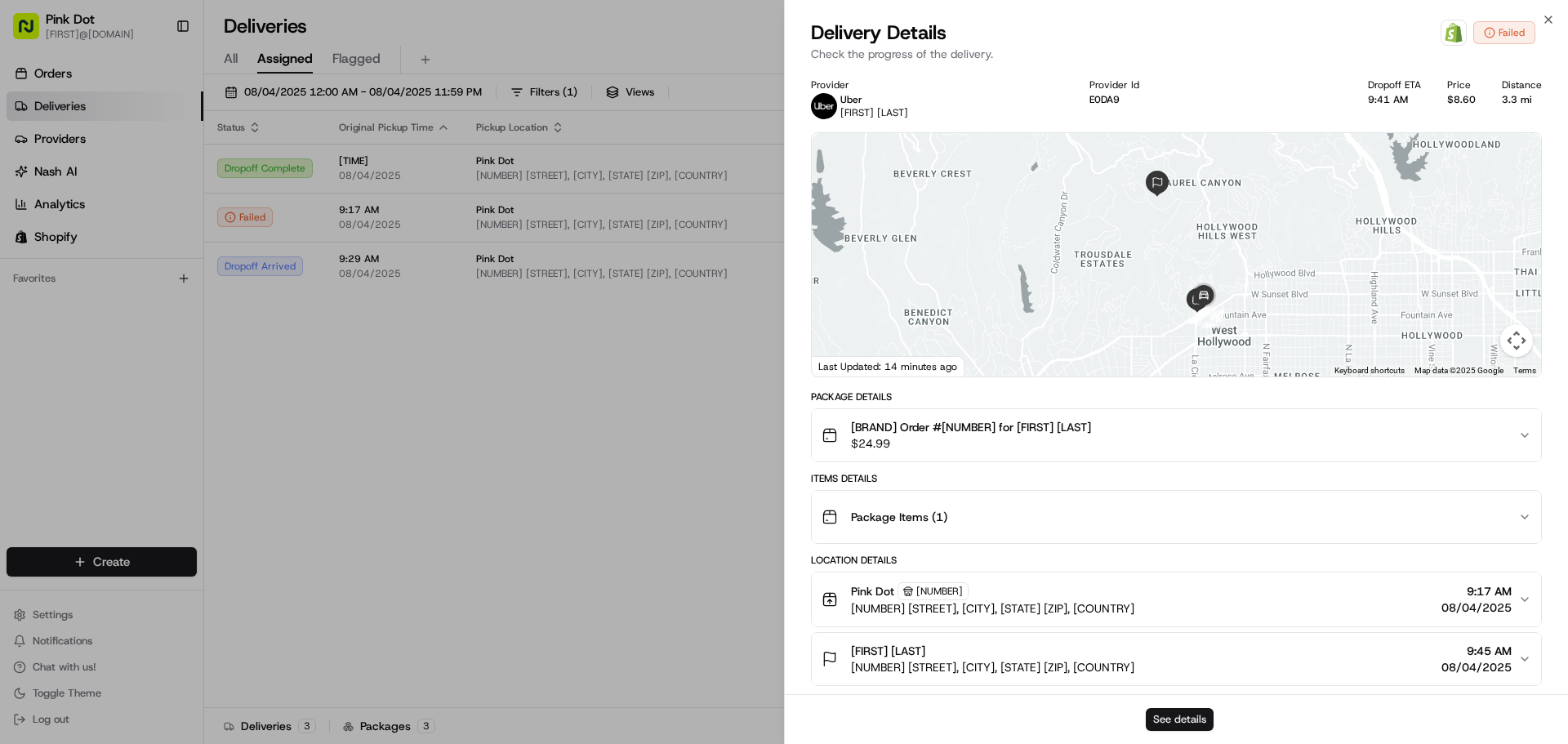 click on "See details" at bounding box center [1179, 719] 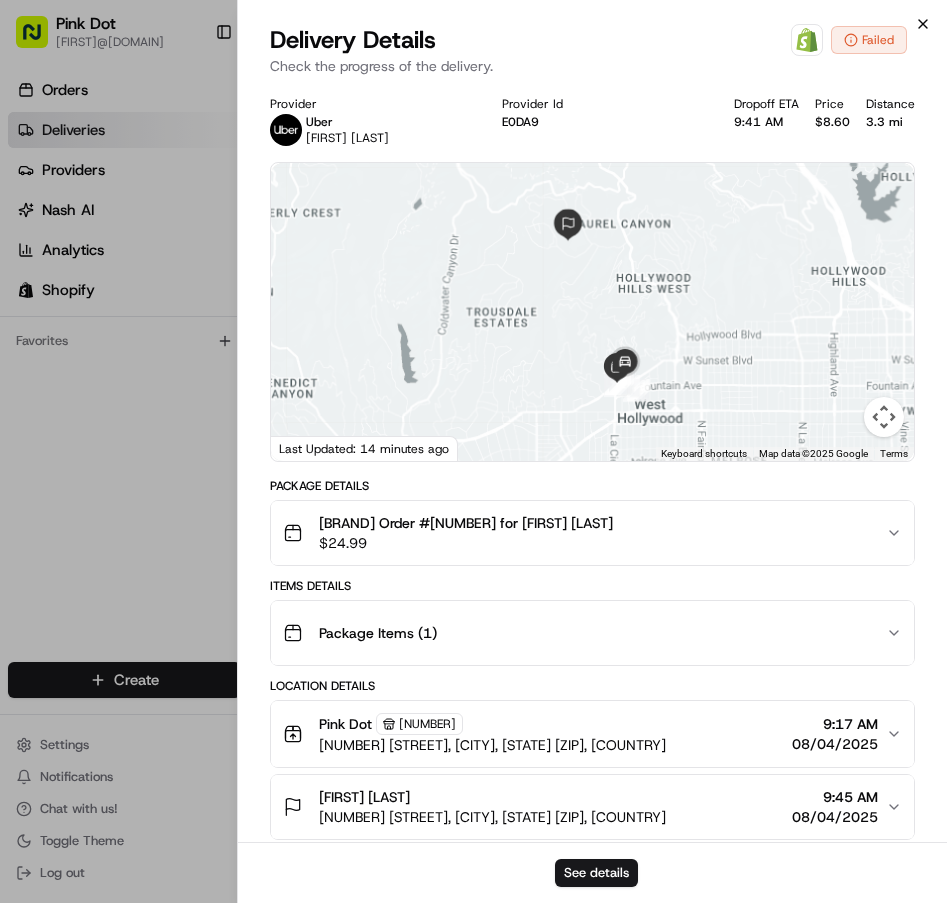 click 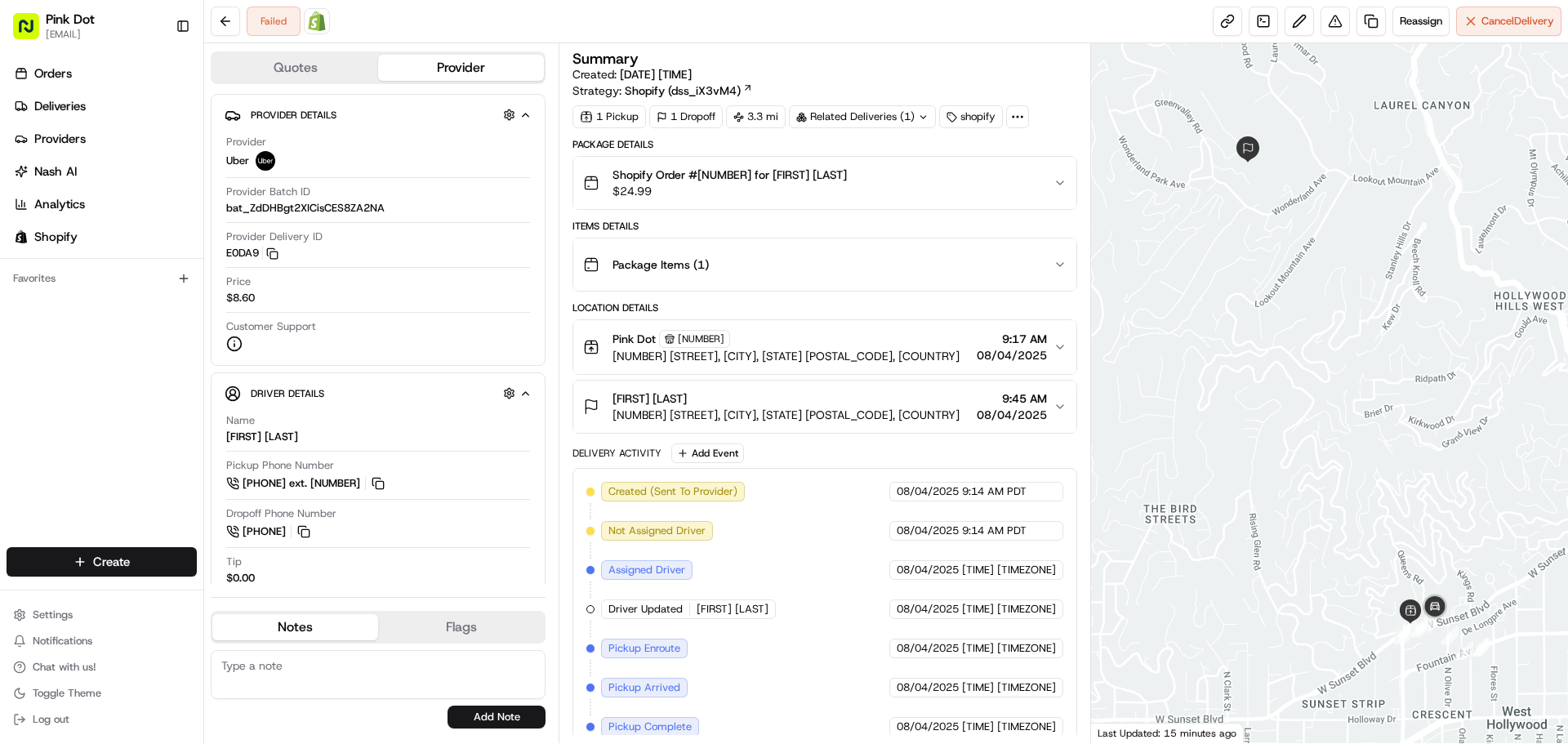 scroll, scrollTop: 0, scrollLeft: 0, axis: both 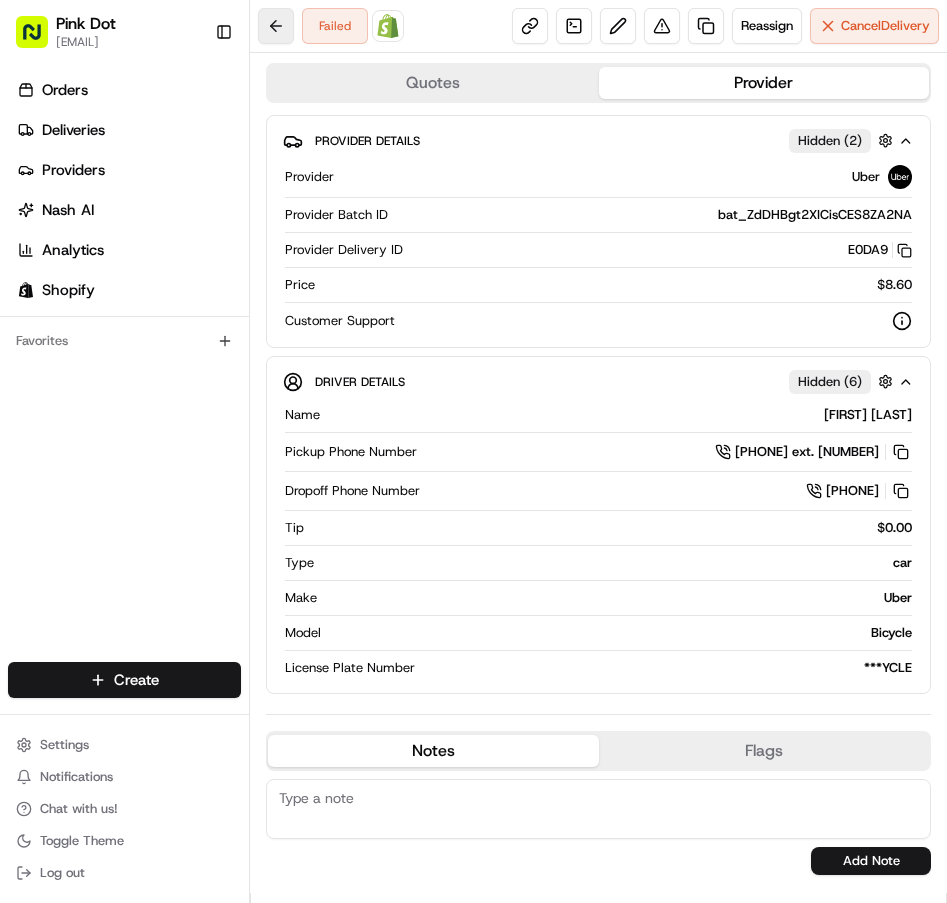 click at bounding box center (276, 26) 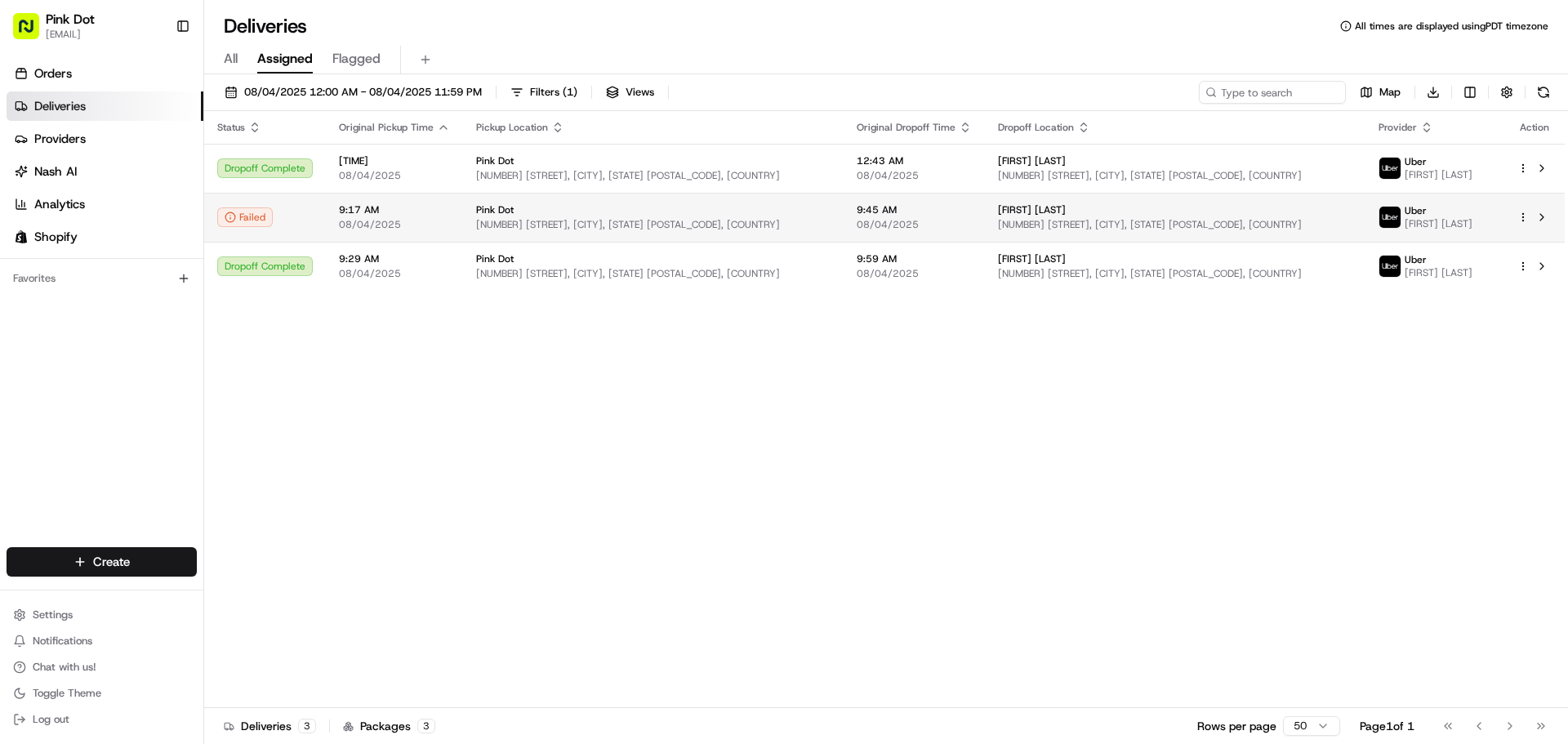 click on "Lisanne Biencourt" at bounding box center (1031, 210) 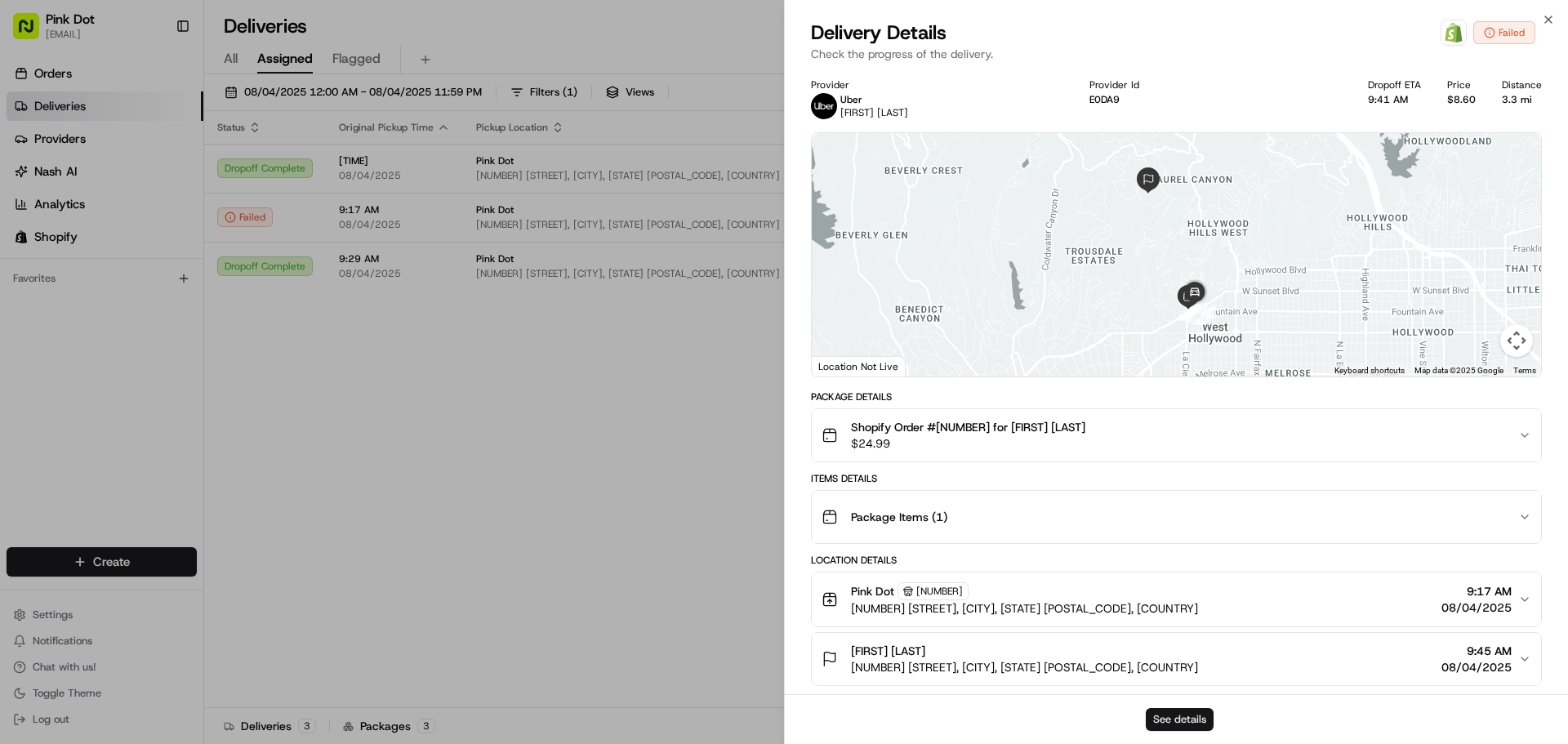 click on "See details" at bounding box center [1179, 719] 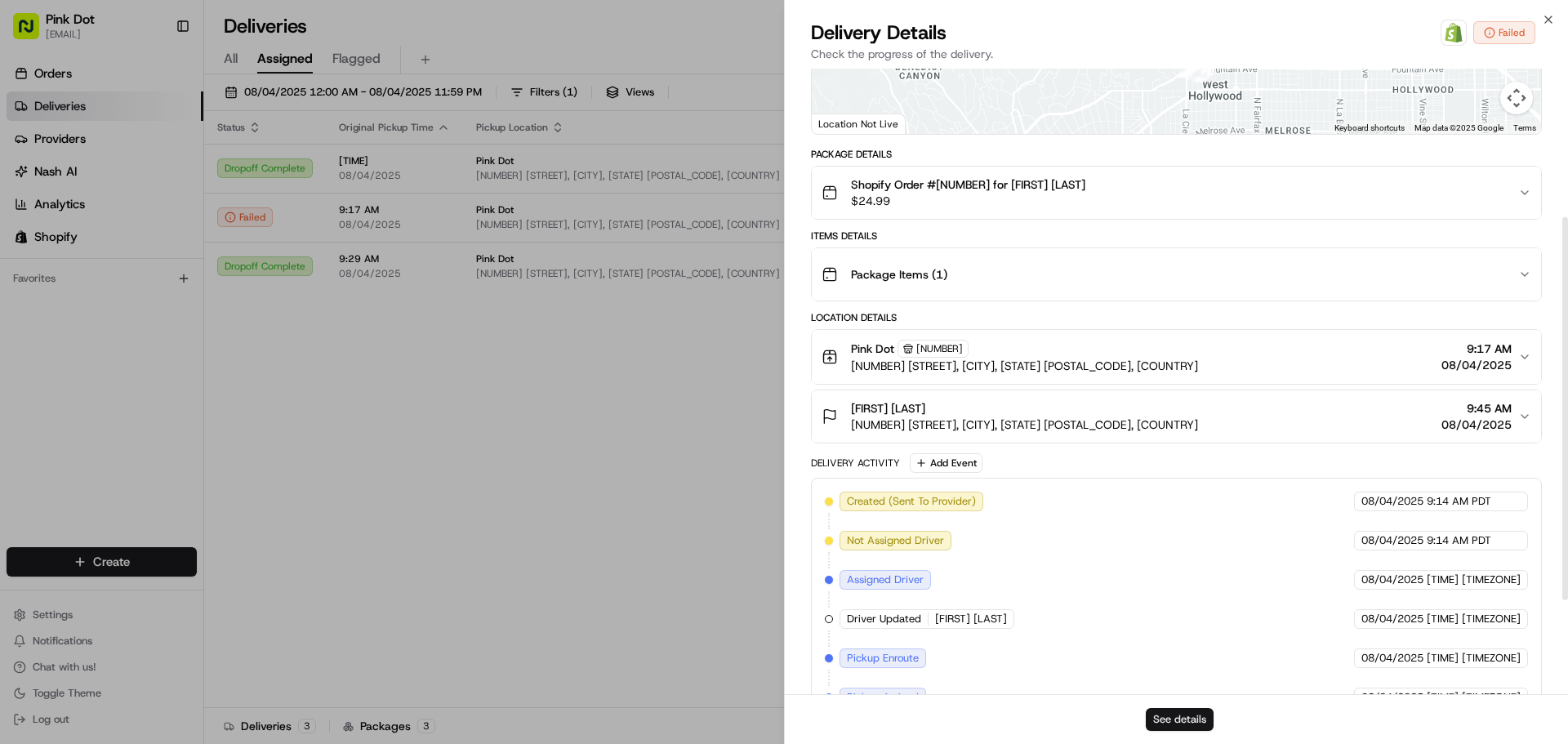 scroll, scrollTop: 397, scrollLeft: 0, axis: vertical 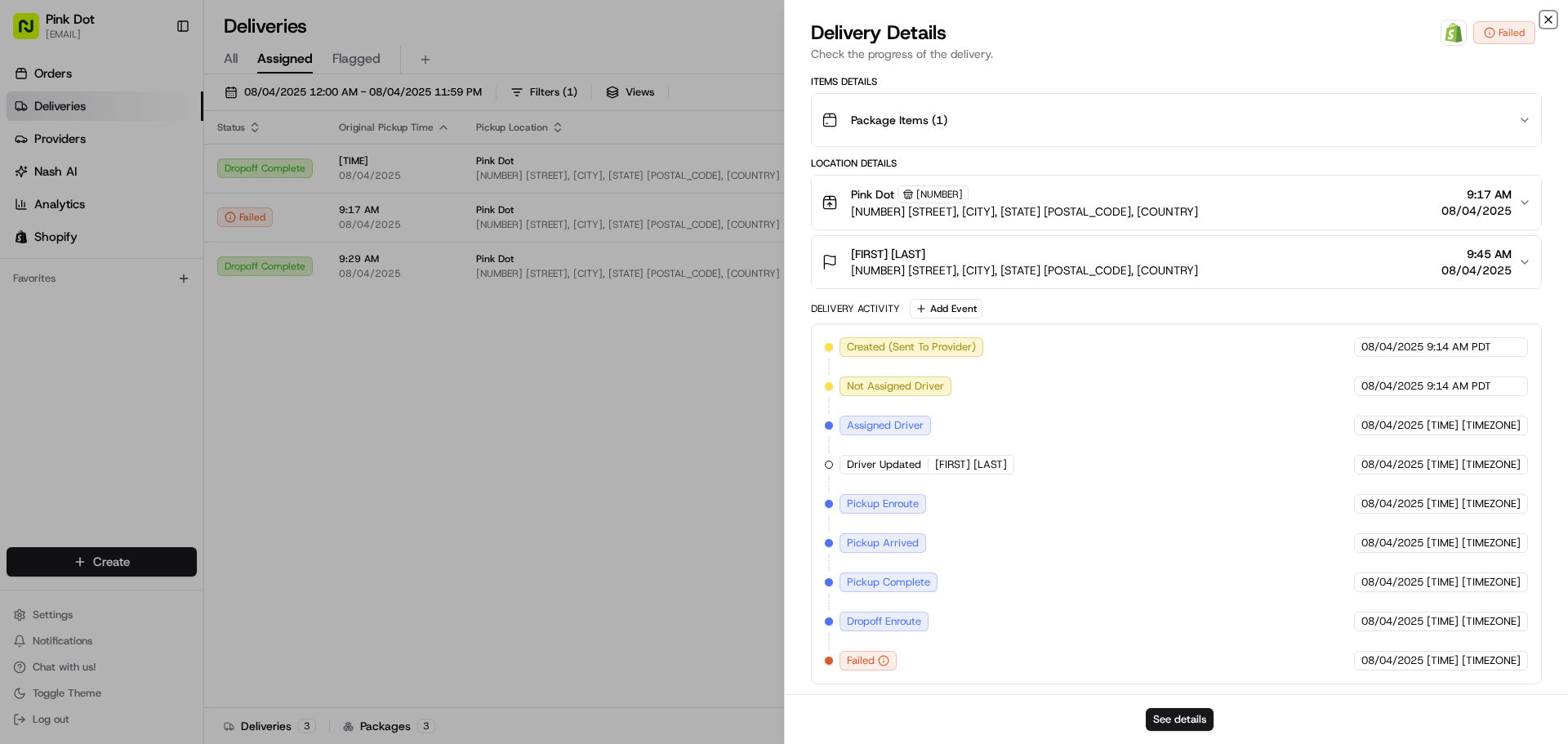 click 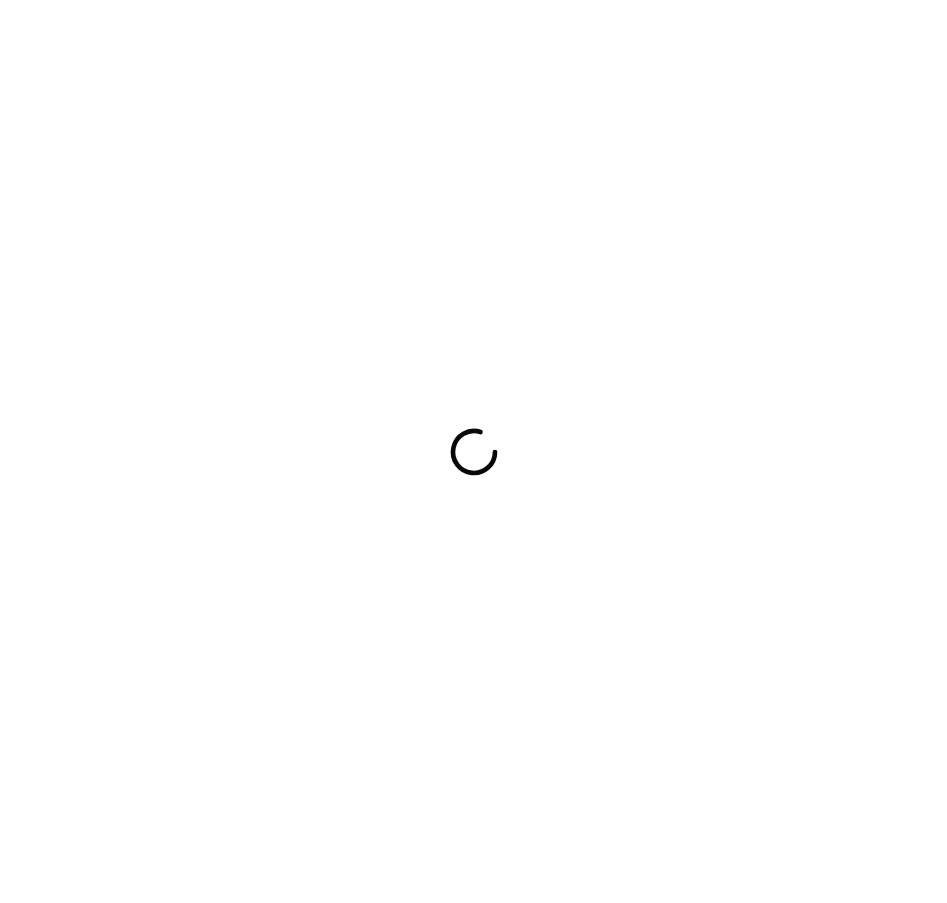 scroll, scrollTop: 0, scrollLeft: 0, axis: both 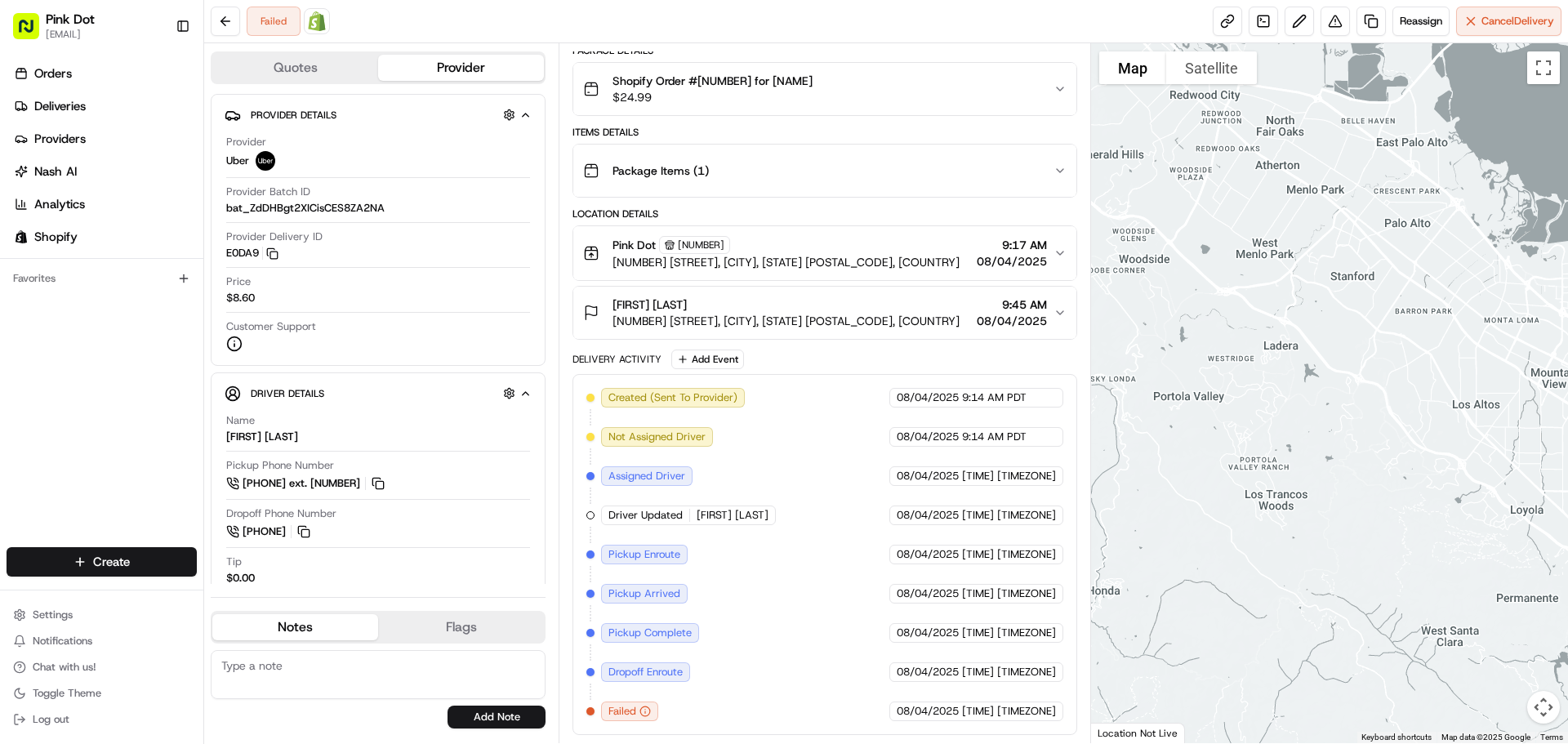 click on "Failed Open Order in Shopify" at bounding box center (288, 21) 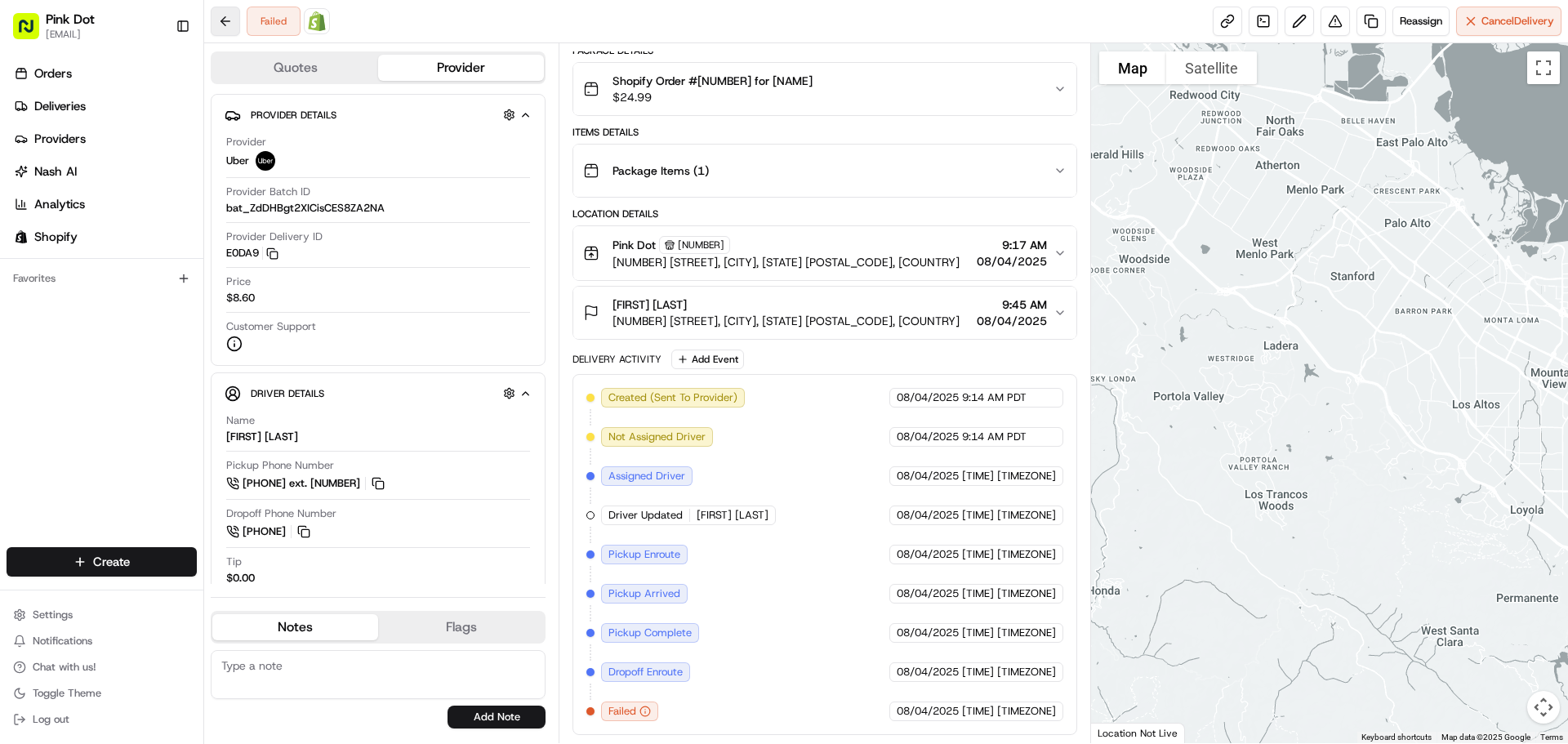 click at bounding box center [225, 21] 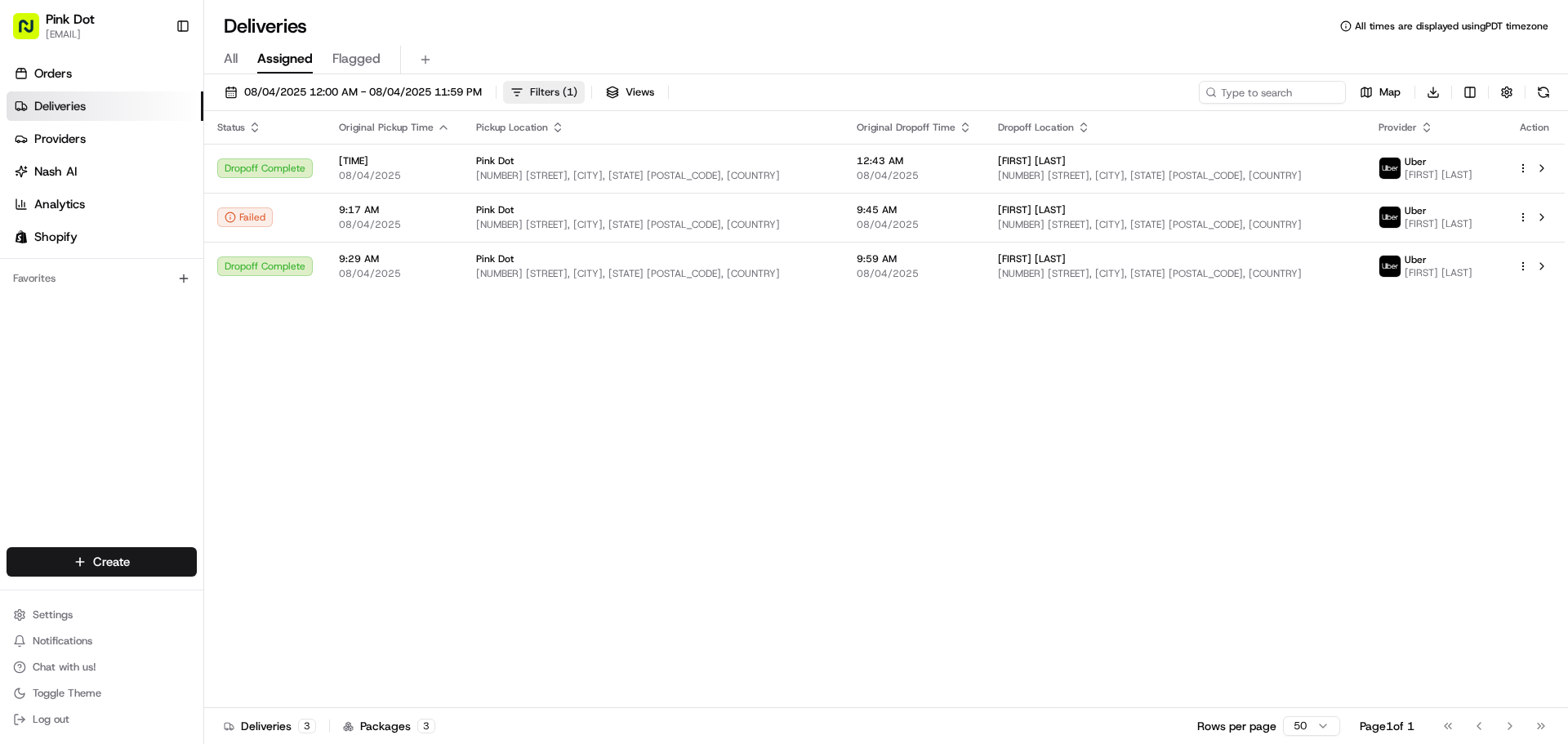 click on "Filters ( 1 )" at bounding box center [554, 92] 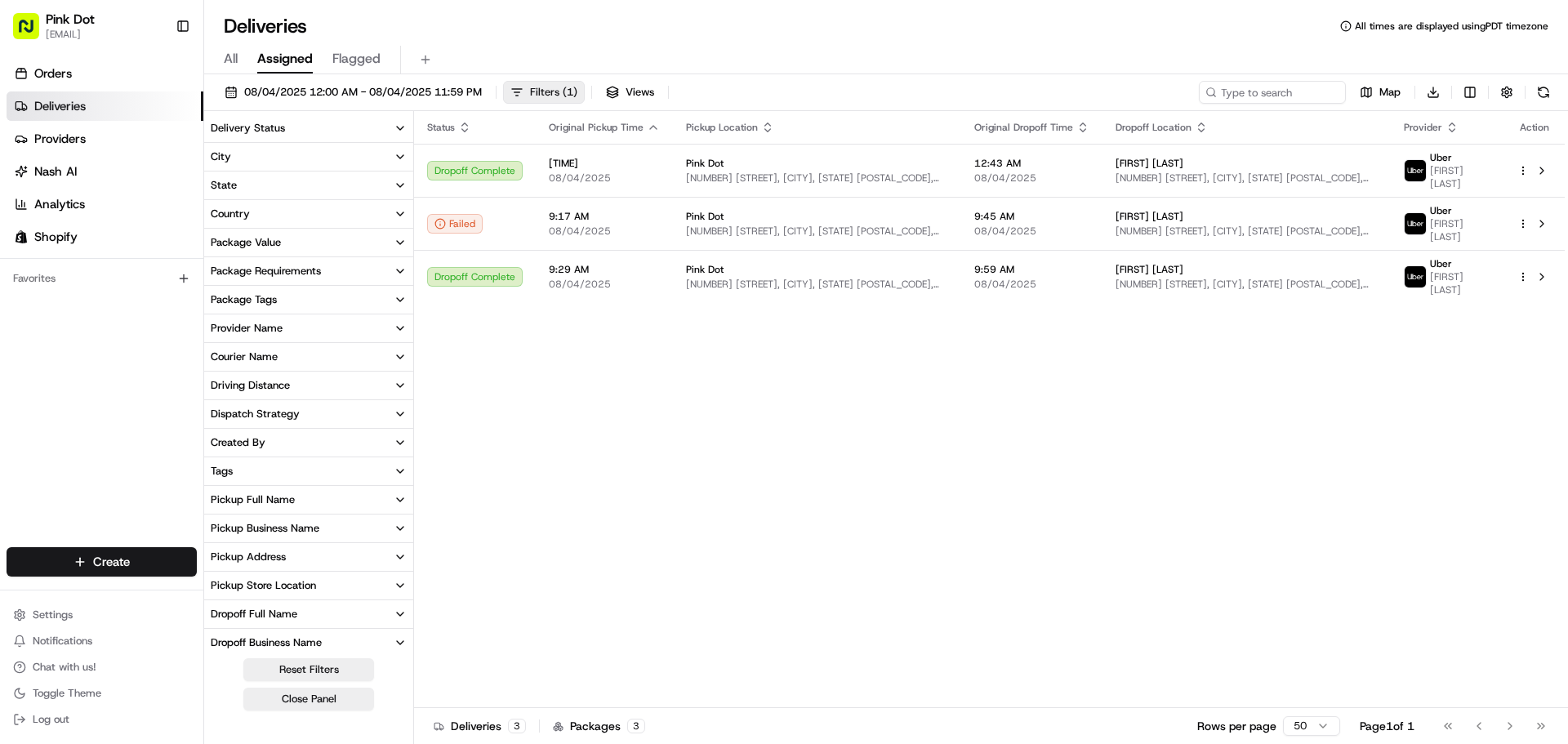 click on "Filters ( 1 )" at bounding box center (554, 92) 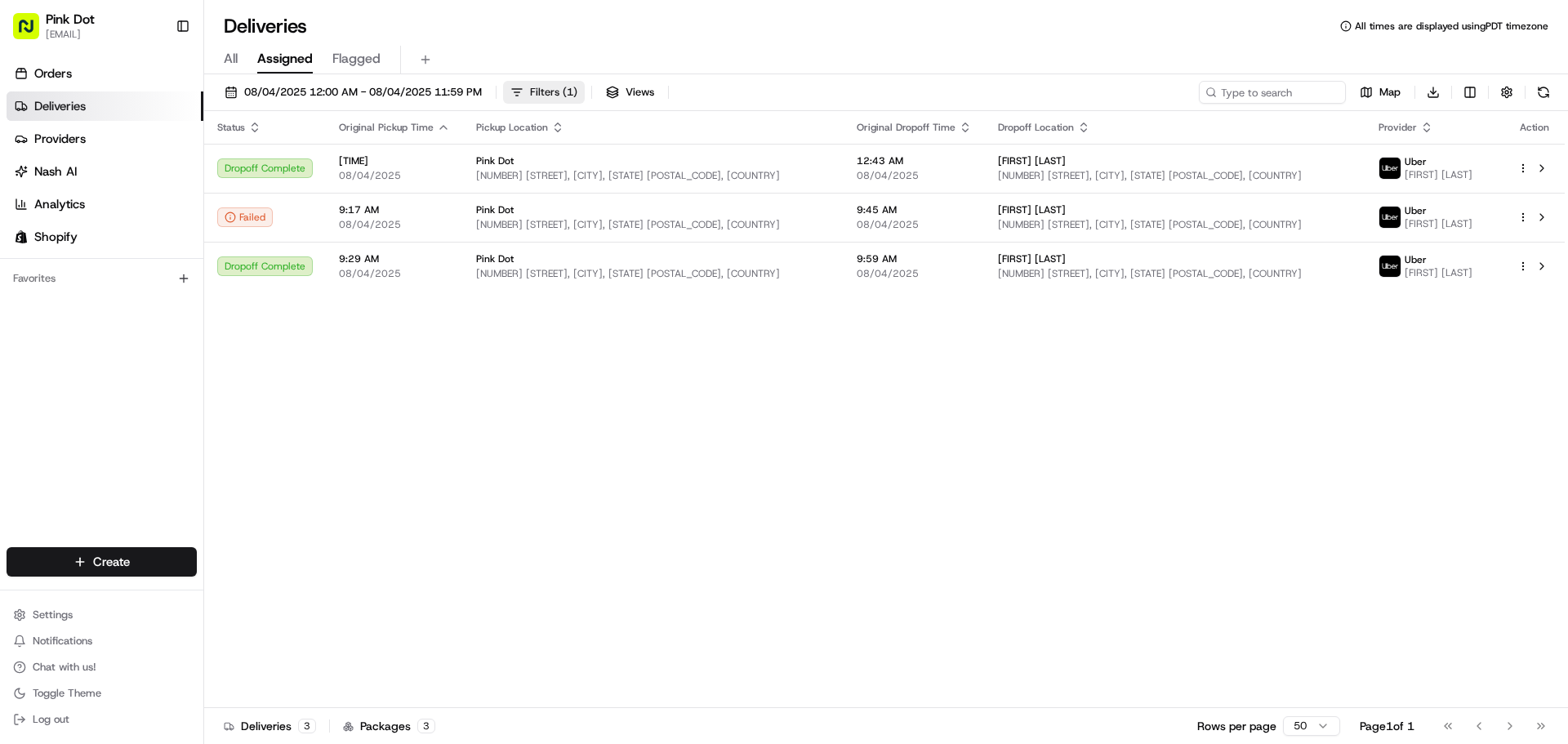 click on "Filters ( 1 )" at bounding box center (554, 92) 